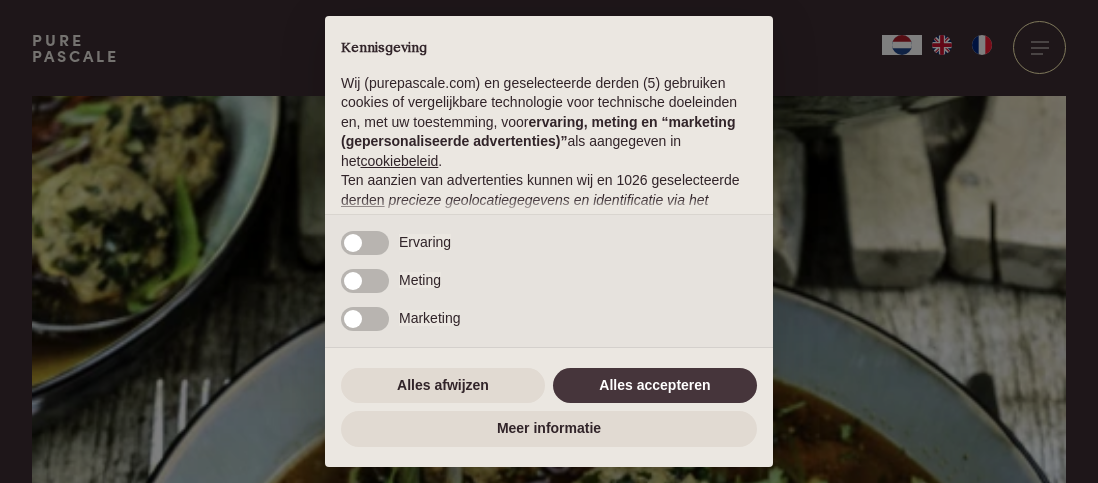 scroll, scrollTop: 0, scrollLeft: 0, axis: both 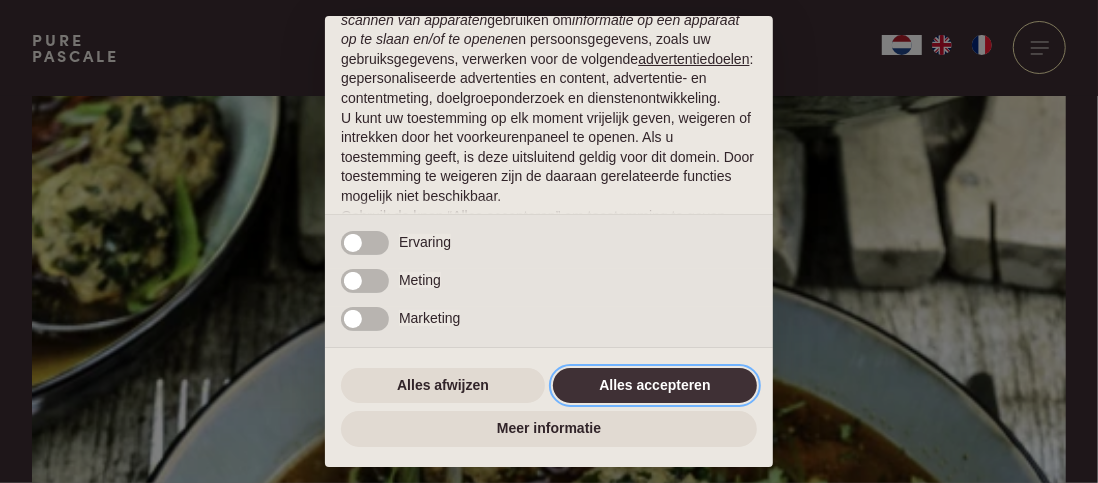 click on "Alles accepteren" at bounding box center (655, 386) 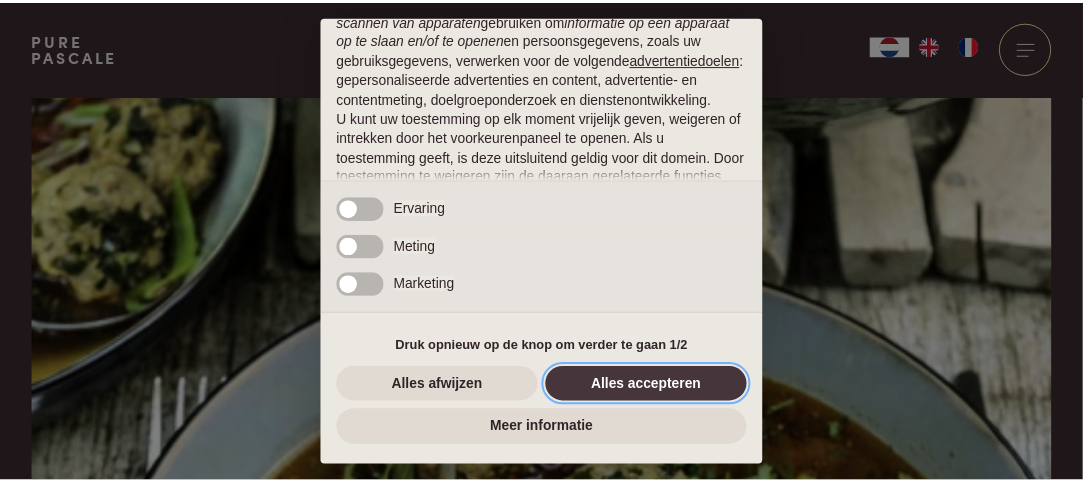 scroll, scrollTop: 320, scrollLeft: 0, axis: vertical 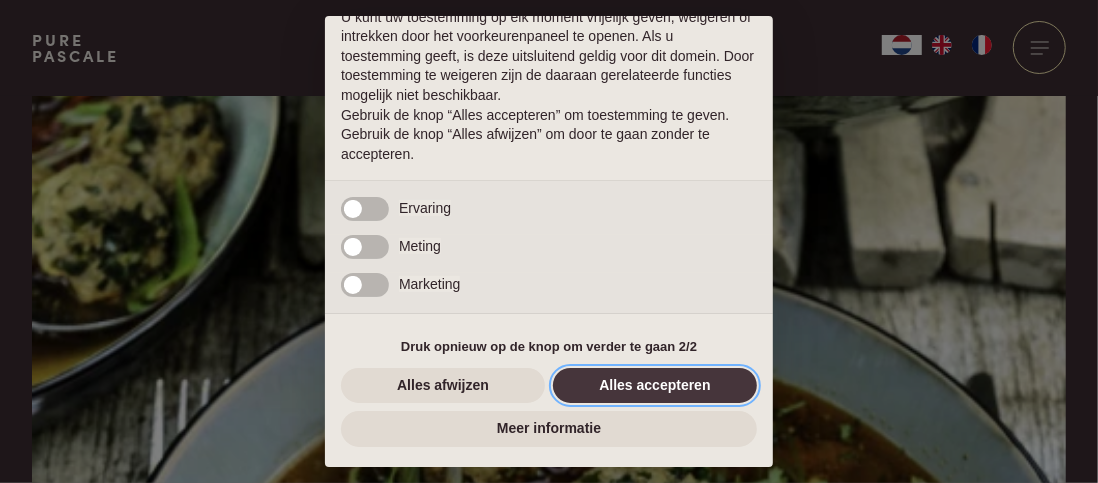 click on "Alles accepteren" at bounding box center (655, 386) 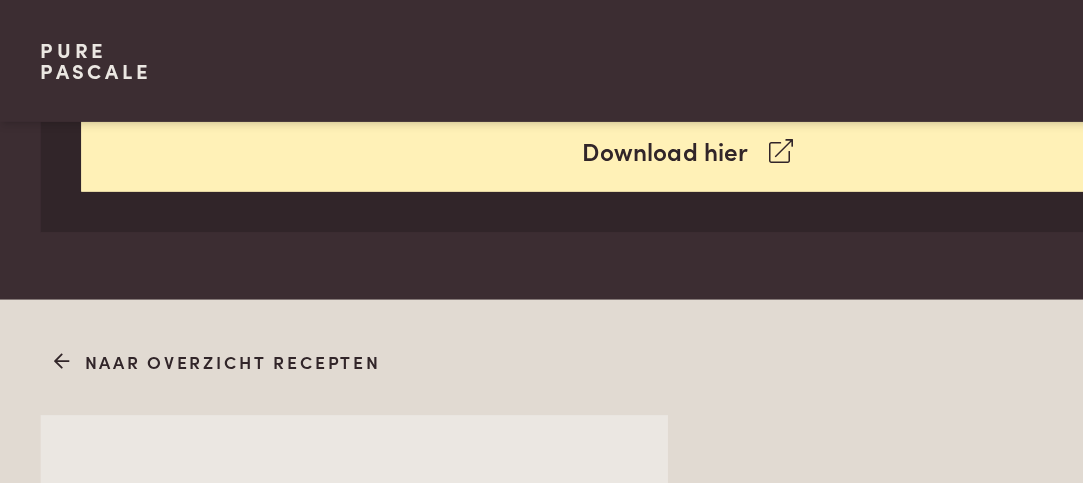 scroll, scrollTop: 1050, scrollLeft: 0, axis: vertical 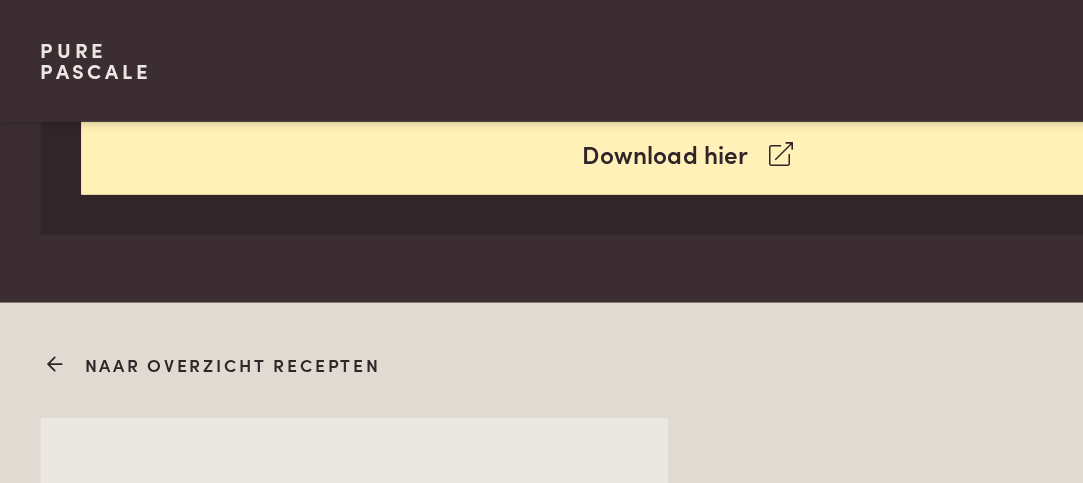 click on "Naar overzicht recepten" at bounding box center [171, 287] 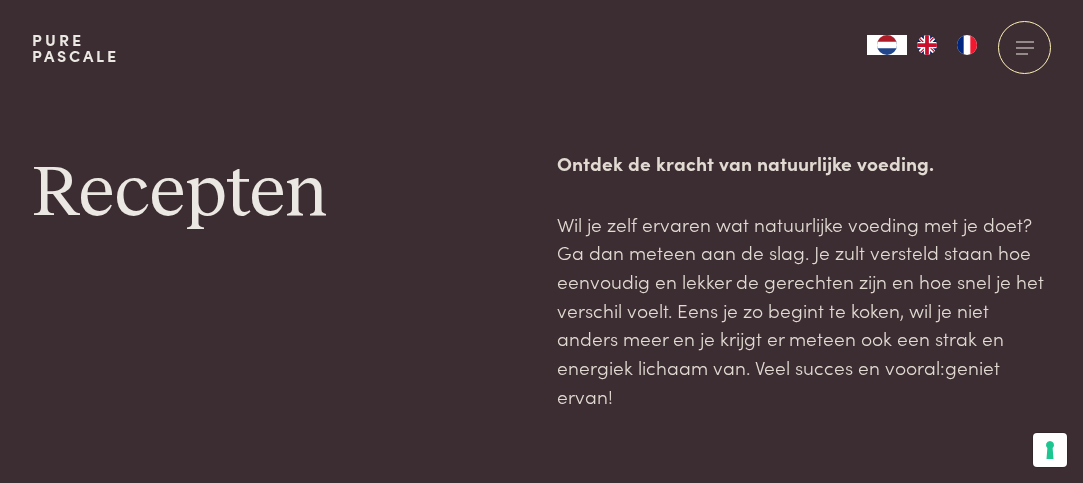 scroll, scrollTop: 0, scrollLeft: 0, axis: both 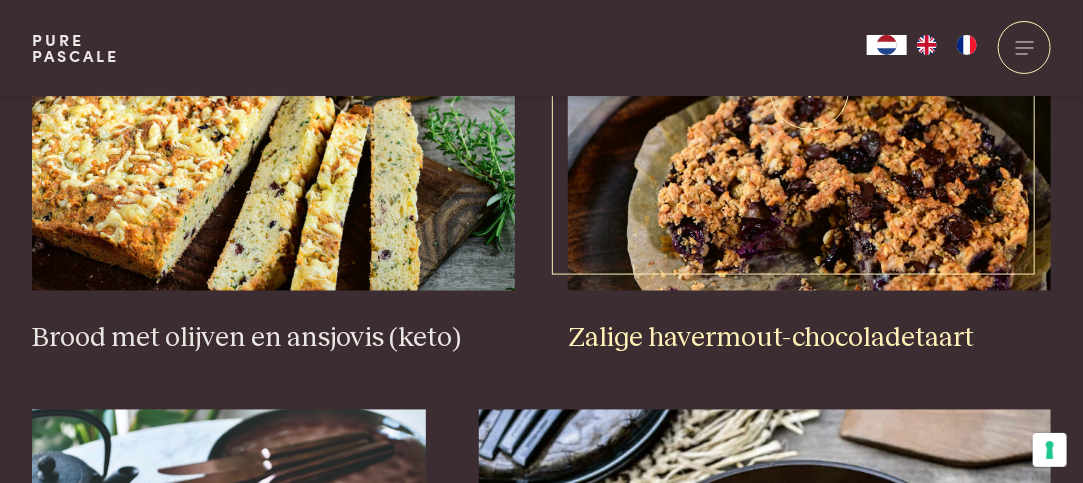 click at bounding box center [809, 91] 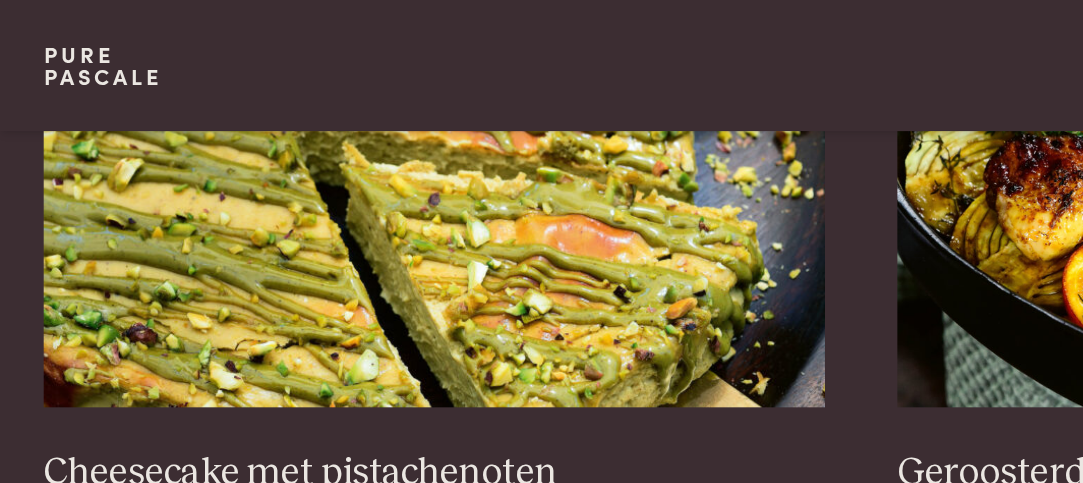 scroll, scrollTop: 2017, scrollLeft: 0, axis: vertical 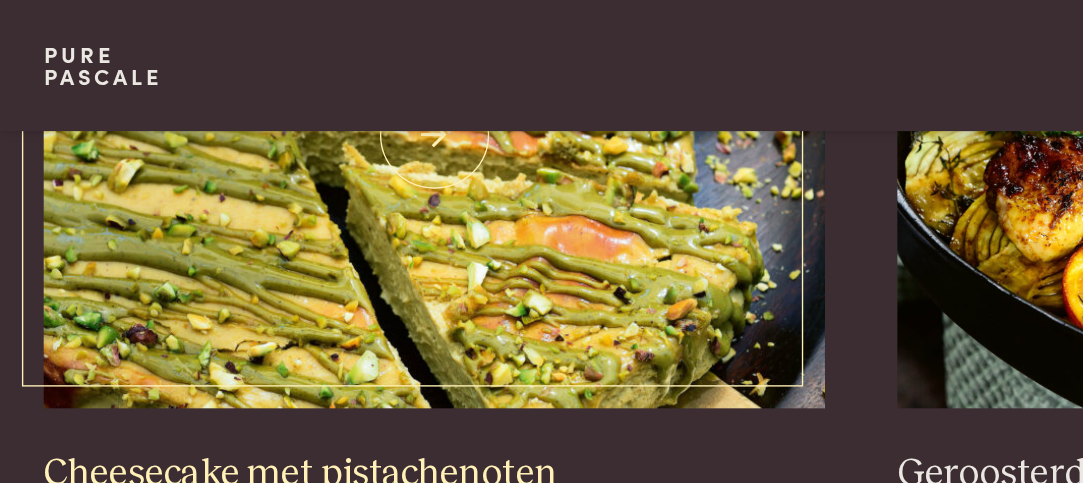 click at bounding box center [318, 99] 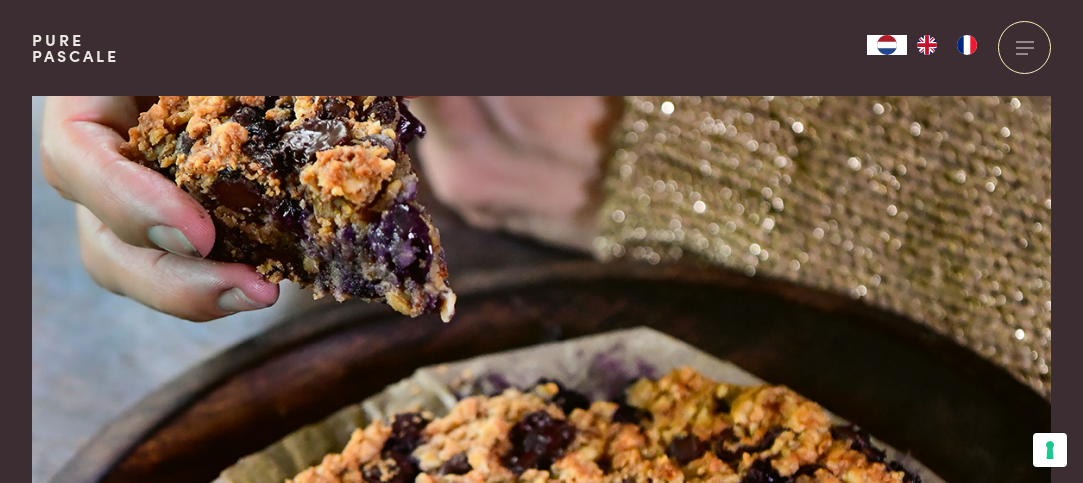 scroll, scrollTop: 0, scrollLeft: 0, axis: both 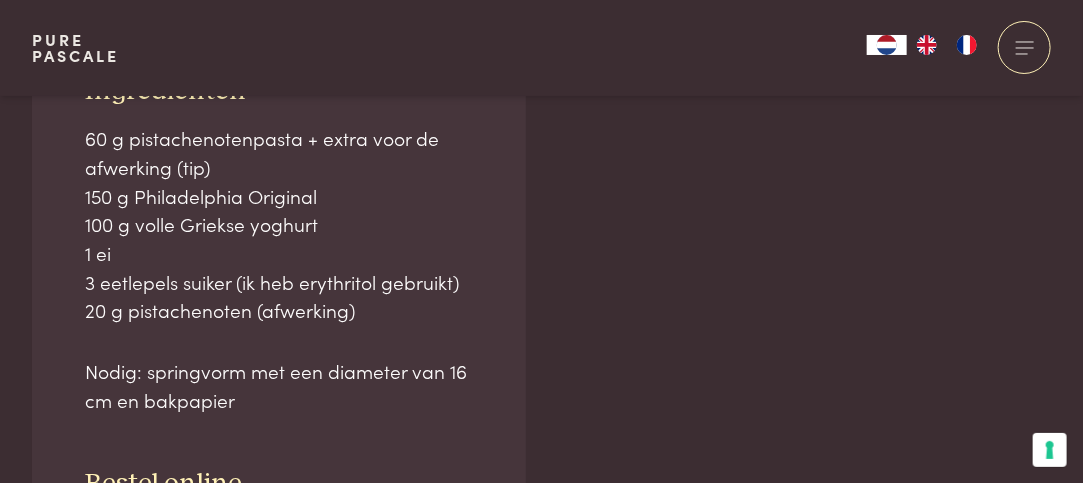 click on "Ingredienten
60 g pistachenotenpasta + extra voor de afwerking (tip)
150 g Philadelphia Original
100 g volle Griekse yoghurt
1 ei
3 eetlepels suiker (ik heb erythritol gebruikt)
20 g pistachenoten (afwerking)   Nodig: springvorm met een diameter van 16 cm en bakpapier   Bestel online         Pagina delen                 Verwarm de oven op 180 °C.
Meng alle ingrediënten, behalve de pistachenoten. Leg het bakpapier in de springvorm en giet het beslag in de vorm. Bak de cheesecake ongeveer 15 minuten of tot het deeg niet meer lopende is.
Laat de cheesecake eerst wat afkoelen en zet hem daarna in de koelkast.
Vlak voor het serveren laat je wat pistachenotenpasta met een lepel over de cheesecake druppelen. Werk af met grof gehakte pistachenoten.   PISTACHENOTENPASTA Dit moet wel de lekkerste notenpasta zijn: kruidig en zoet, net zoals pistachenoten.   TIP: DUBBELE PORTIE" at bounding box center [541, 734] 